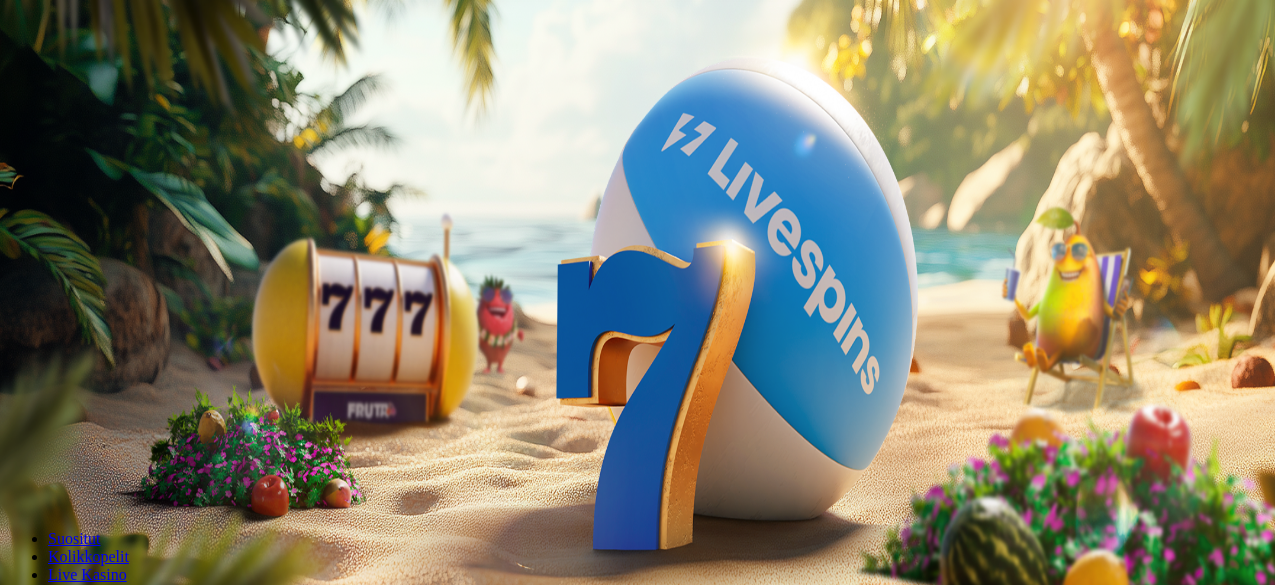 scroll, scrollTop: 0, scrollLeft: 0, axis: both 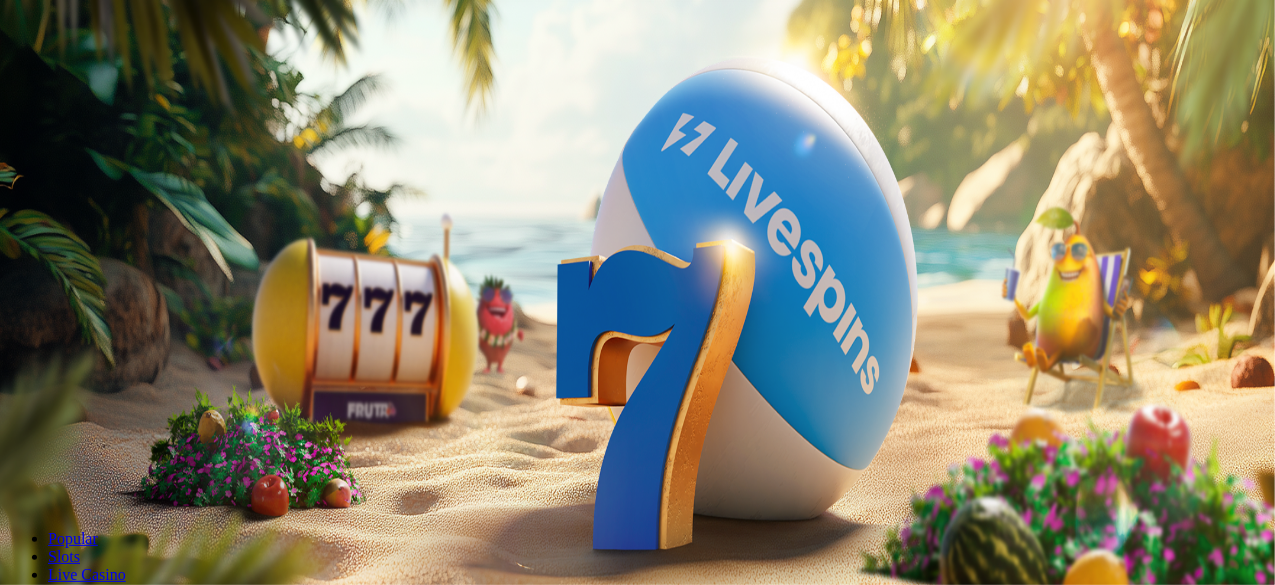 click on "I see" at bounding box center (127, 5176) 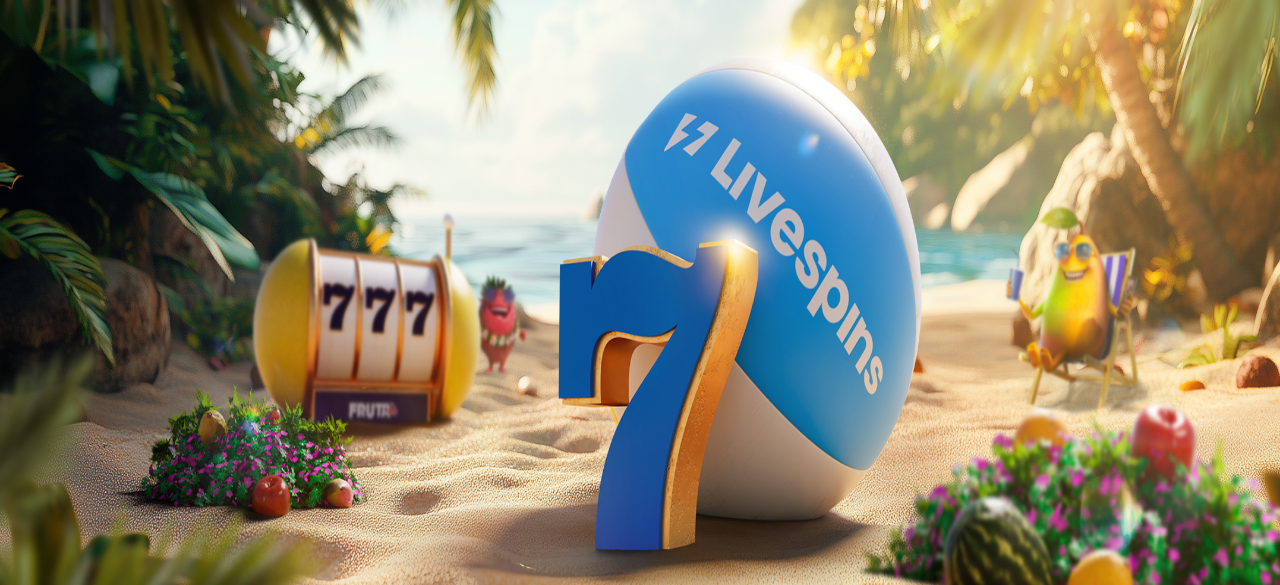 click at bounding box center [640, 448] 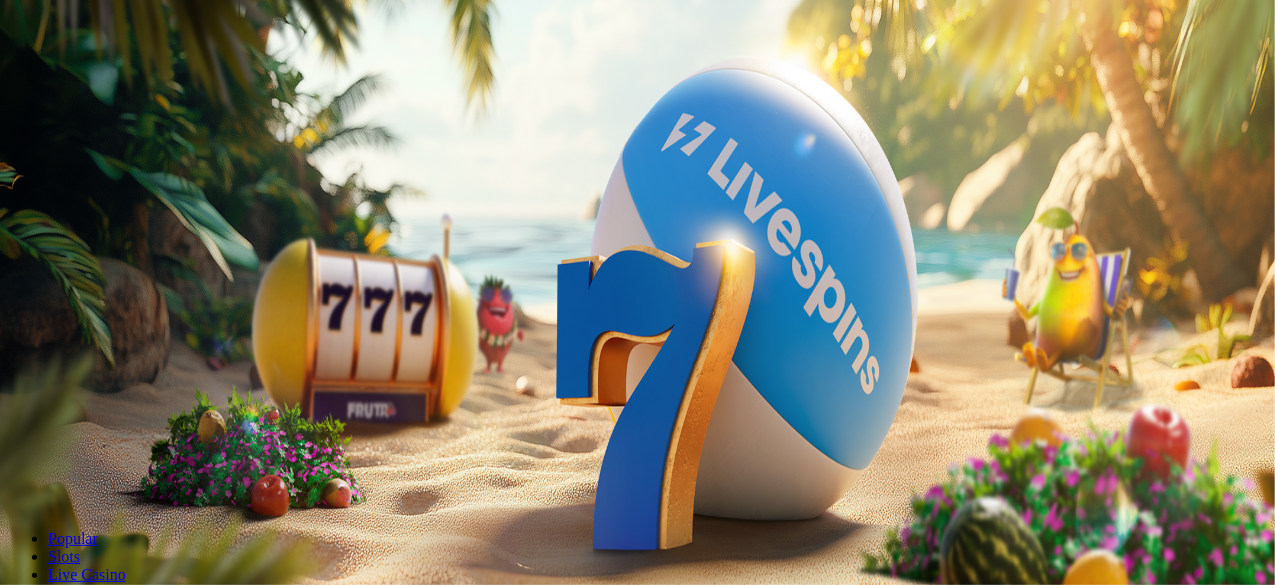 click at bounding box center (40, 471) 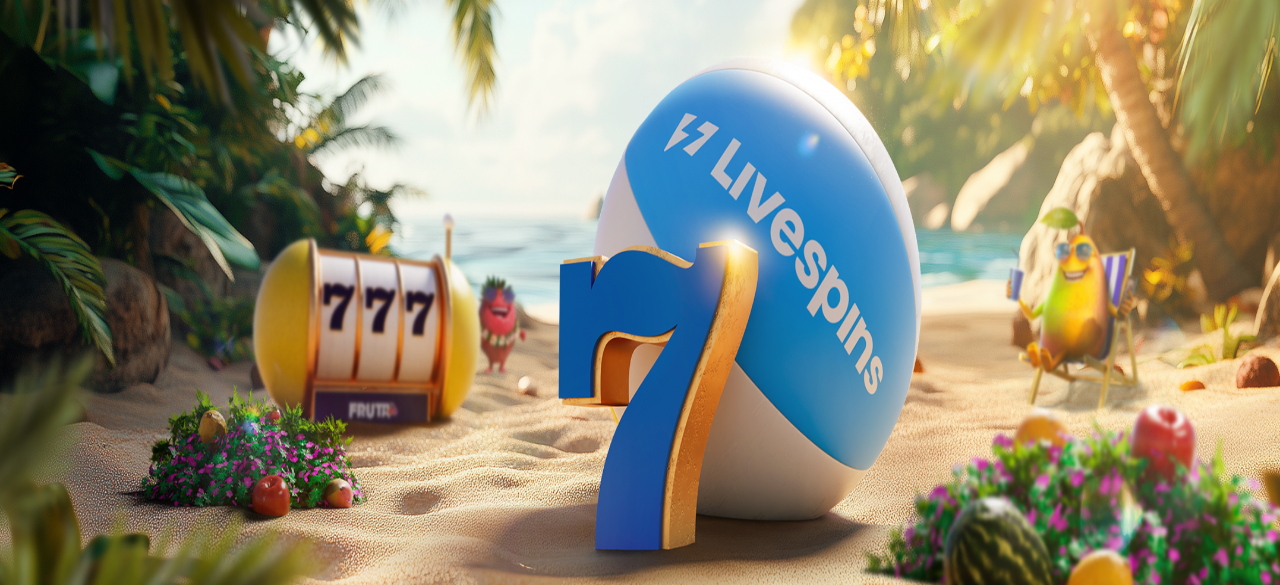 click on "€50" at bounding box center (211, 341) 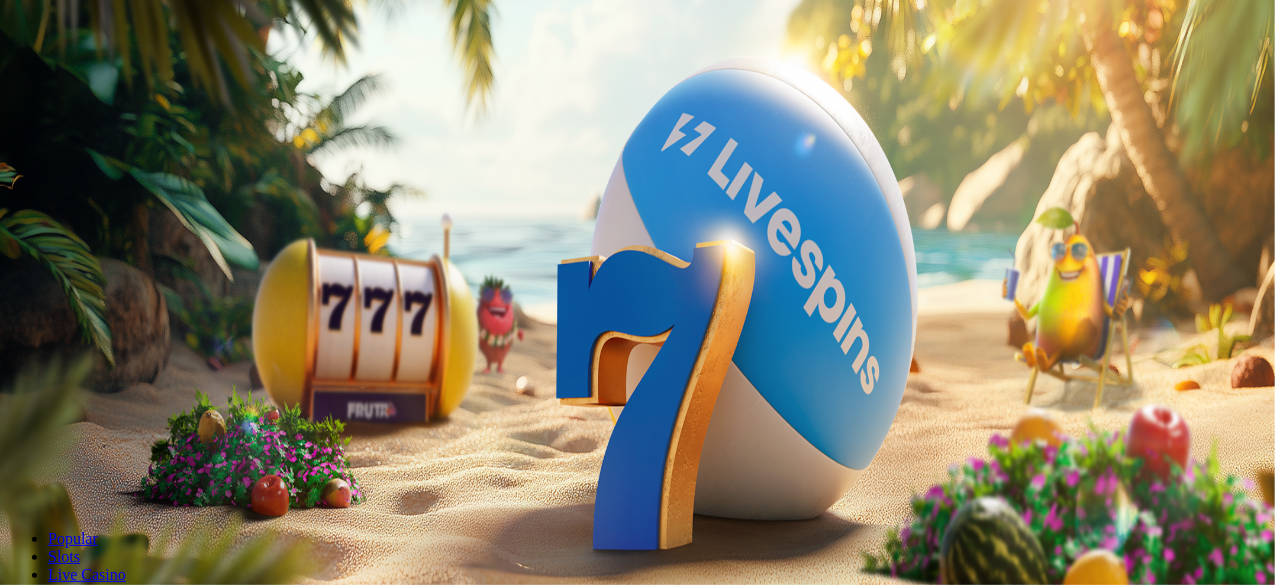 click on "200 Free spins €50 €150 €250 ** € € Deposit and play 200 wager-free free spins on your first deposit. 50 spins per day, for 4 days." at bounding box center [637, 351] 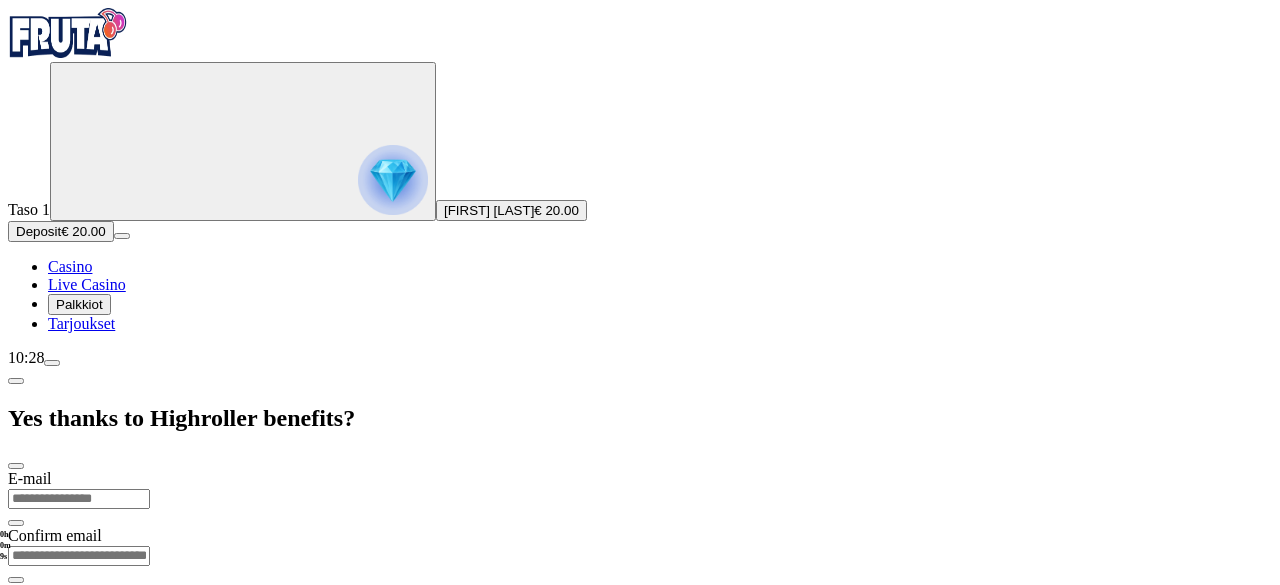 click at bounding box center (79, 499) 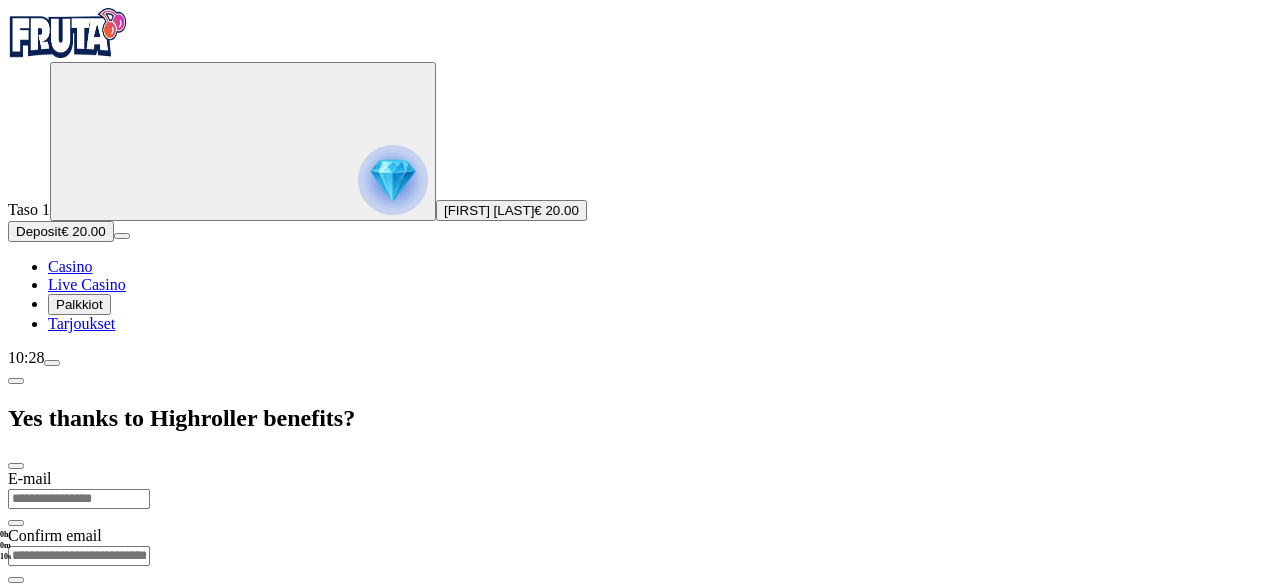 type on "**********" 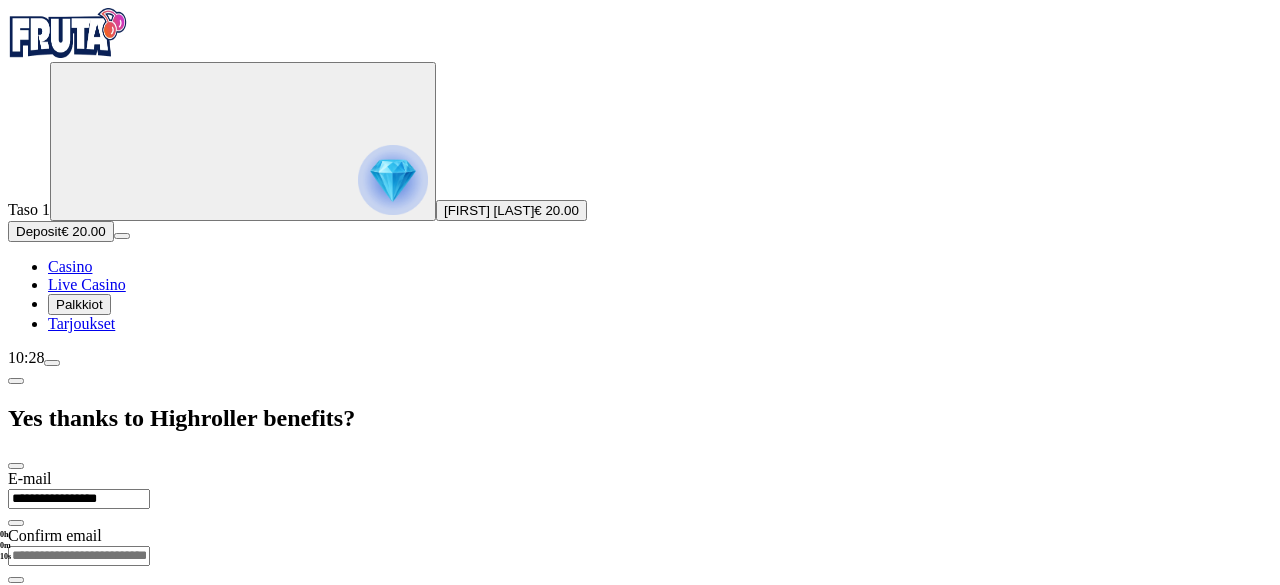 type on "**********" 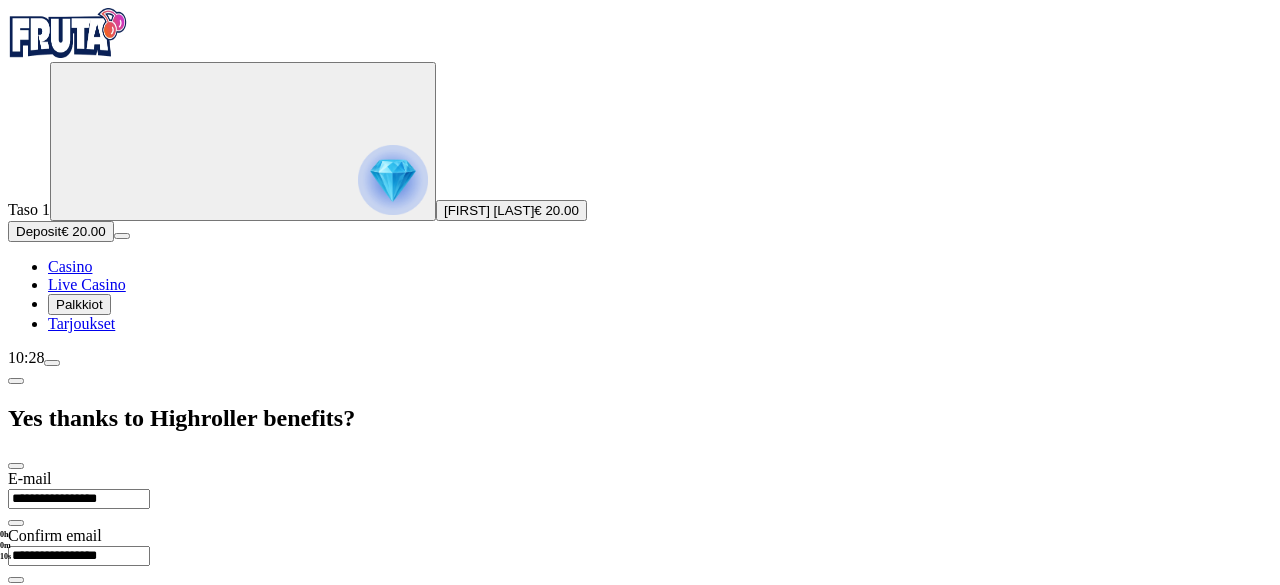 type on "**********" 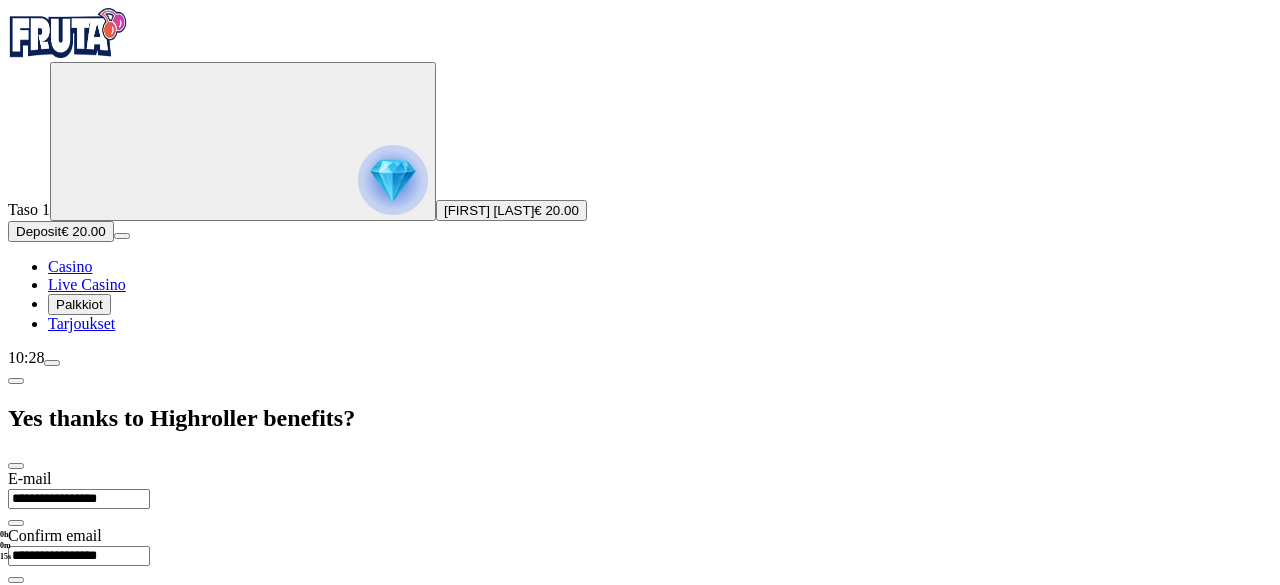 click at bounding box center [640, 818] 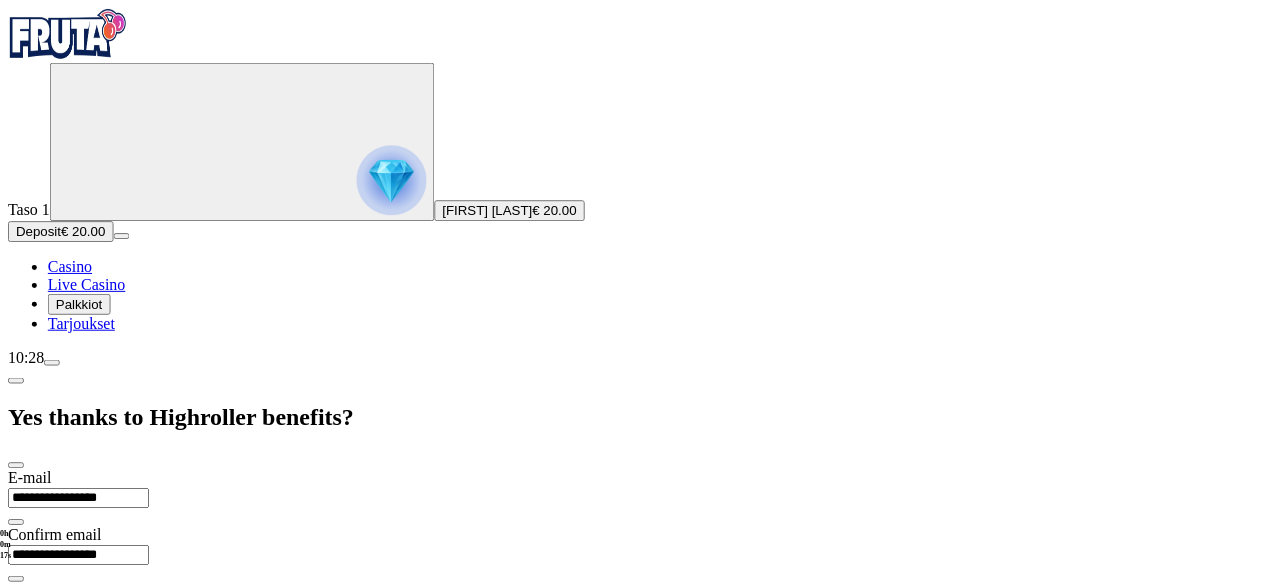 scroll, scrollTop: 50, scrollLeft: 0, axis: vertical 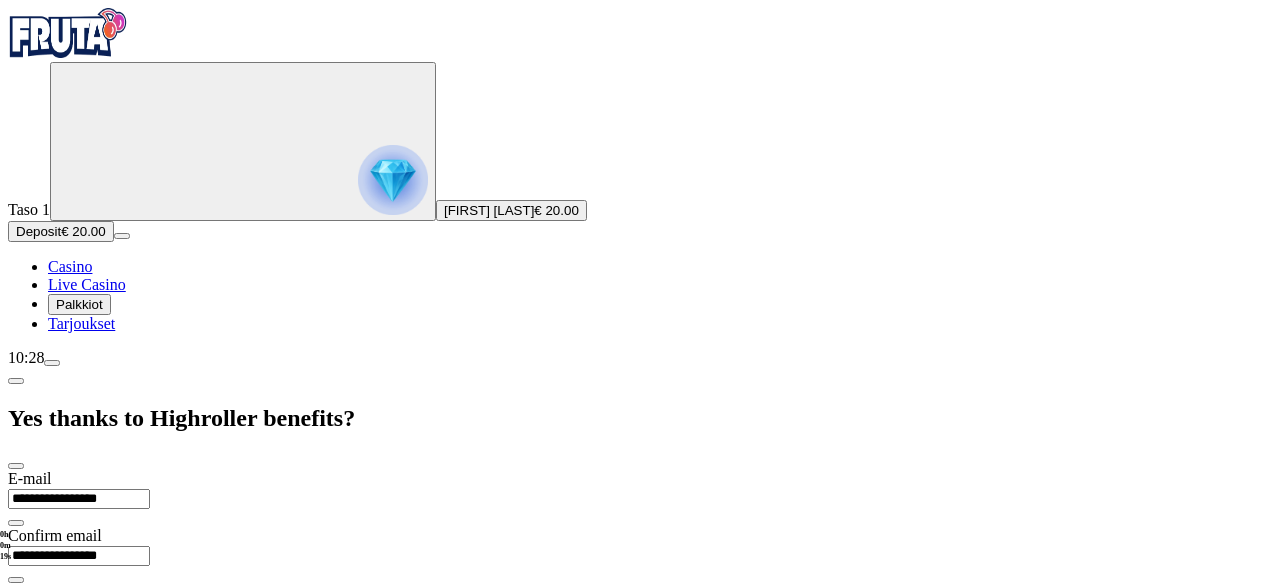 click on "**********" at bounding box center (640, 644) 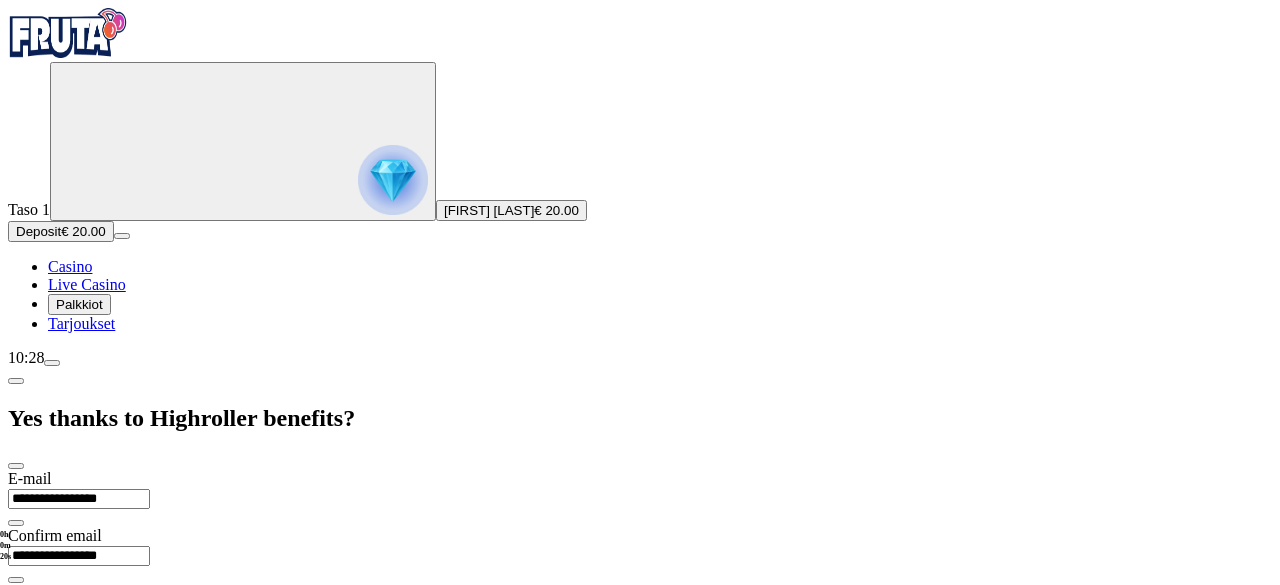 click on "I accept" at bounding box center (56, 716) 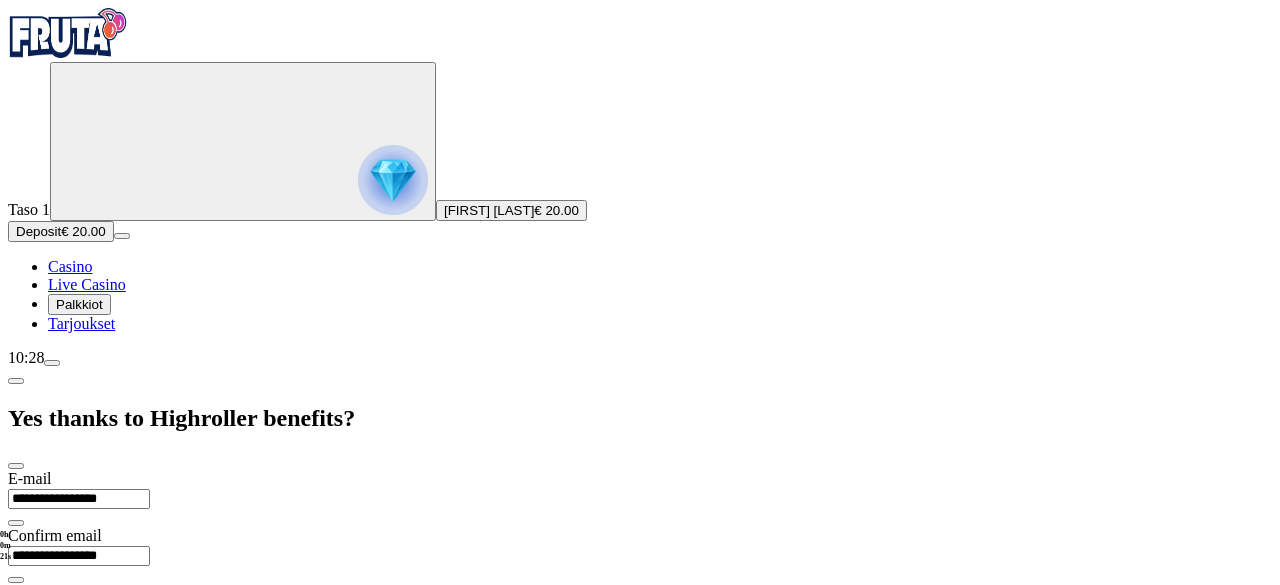click on "Jack" at bounding box center [29, 807] 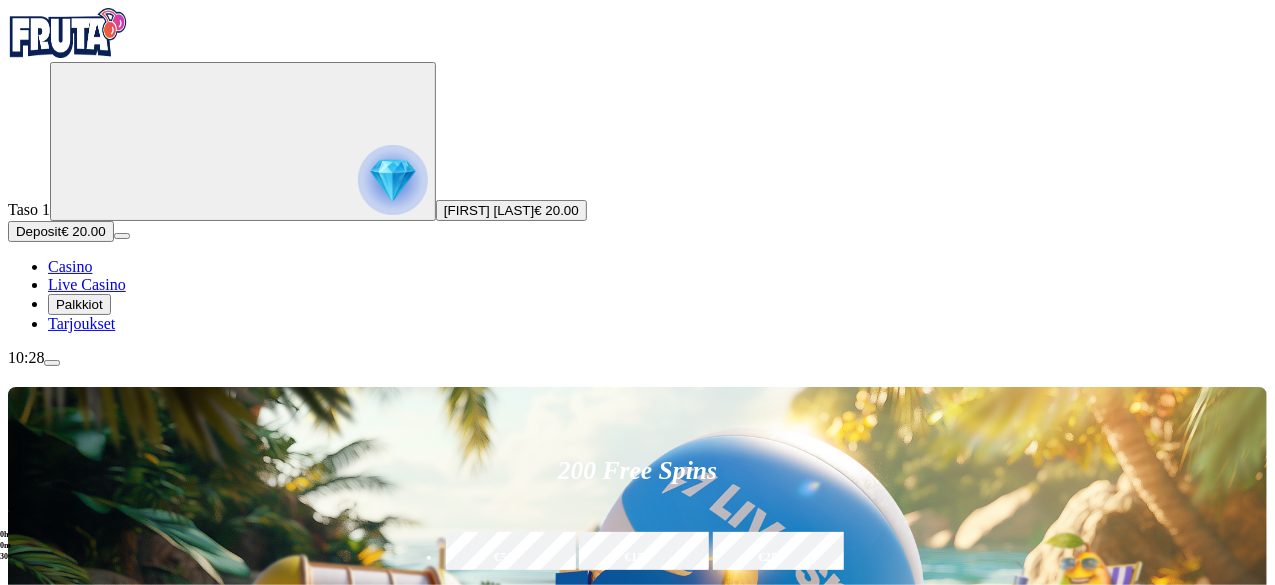 click at bounding box center [16, 15656] 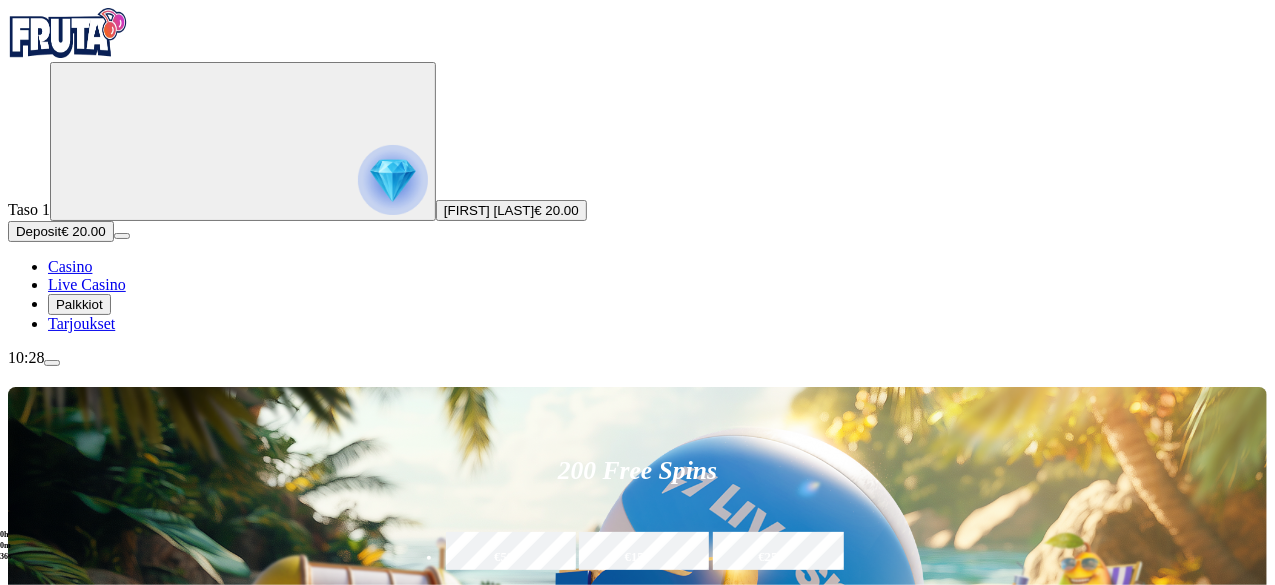 click on "200 Free spins €50 €150 €250 ** € € Deposit and play 200 wager-free free spins on your first deposit. 50 spins per day, for 4 days. Popular Slots Live Casino Jackpots Table games All games Most popular in your area Show all Pelaa nyt Gates of Olympus Super Scatter Pelaa nyt Rad Maxx Pelaa nyt Cherry Pop Pelaa nyt Thor's Rage Pelaa nyt Wanted Dead or a Wild Pelaa nyt Explosive Skeleton 2 Pelaa nyt Barbarossa Pelaa nyt Moon Princess 100 Pelaa nyt Sweet Bonanza Pelaa nyt The Bandit Pelaa nyt Reactoonz New games Show all Pelaa nyt Cash Spree Dragon Pelaa nyt Argonauts Pelaa nyt Bonza Bucks Hold and Win Extreme 10,000 Pelaa nyt Rainbow Princess Pelaa nyt Spinorama Pelaa nyt Lady of Fortune Destiny Spins Pelaa nyt Hellfire Highway Gold Blitz Pelaa nyt Adventure Mummy Pelaa nyt Seamen Pelaa nyt Conquer Babylon Pelaa nyt Pirate Bonanza 2 Game producers Show all Buy a bonus! Show all Pelaa nyt Gates of Hades Pelaa nyt Rip City Pelaa nyt Tombstone Slaughter: El Gordo's Revenge Pelaa nyt Fat Banker Pelaa nyt" at bounding box center [637, 8309] 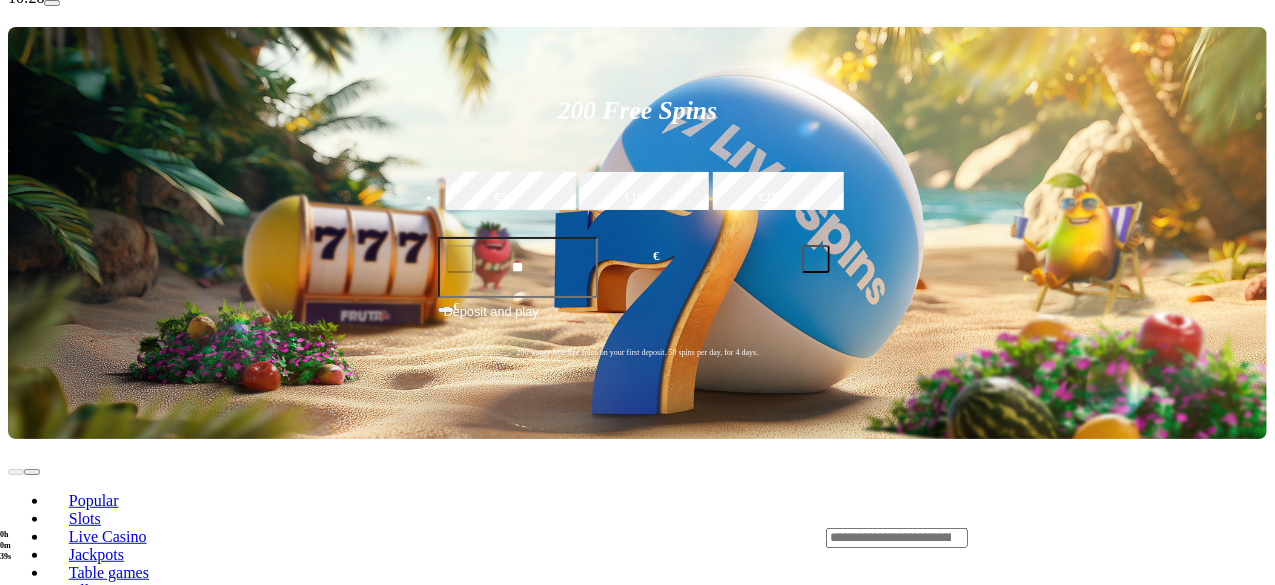 scroll, scrollTop: 359, scrollLeft: 0, axis: vertical 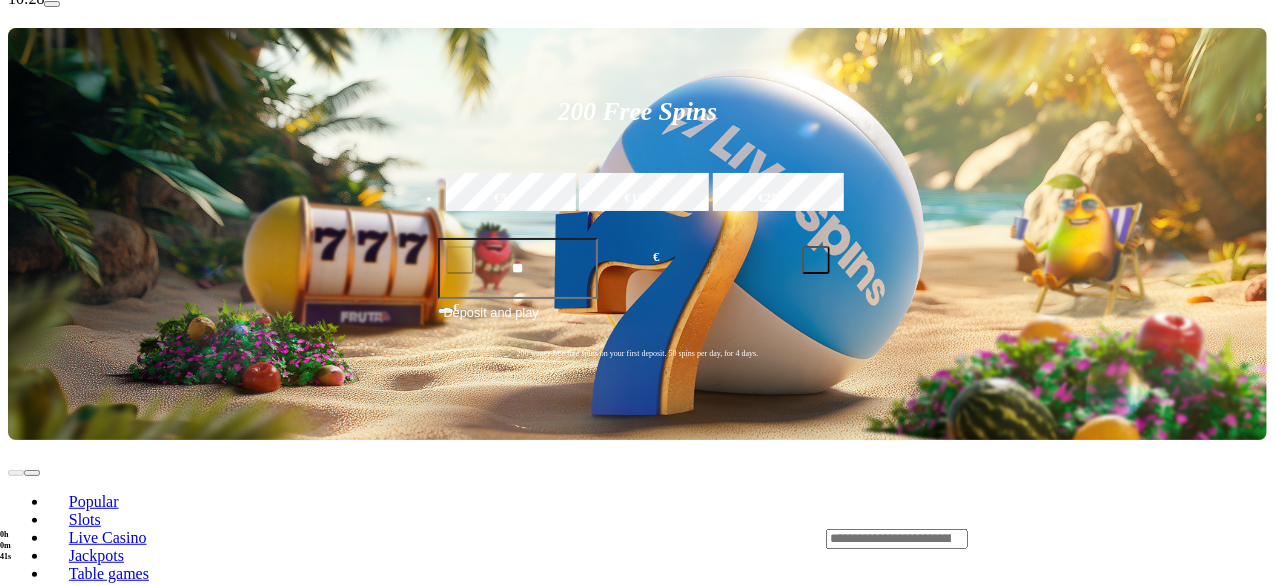 click at bounding box center [32, 711] 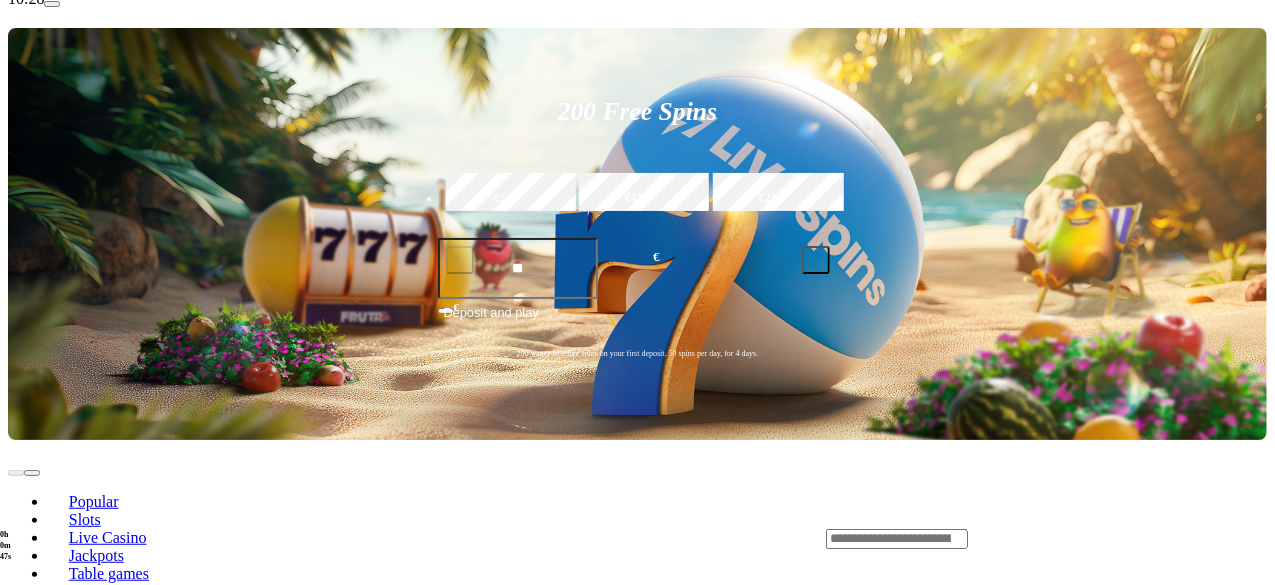 scroll, scrollTop: 0, scrollLeft: 0, axis: both 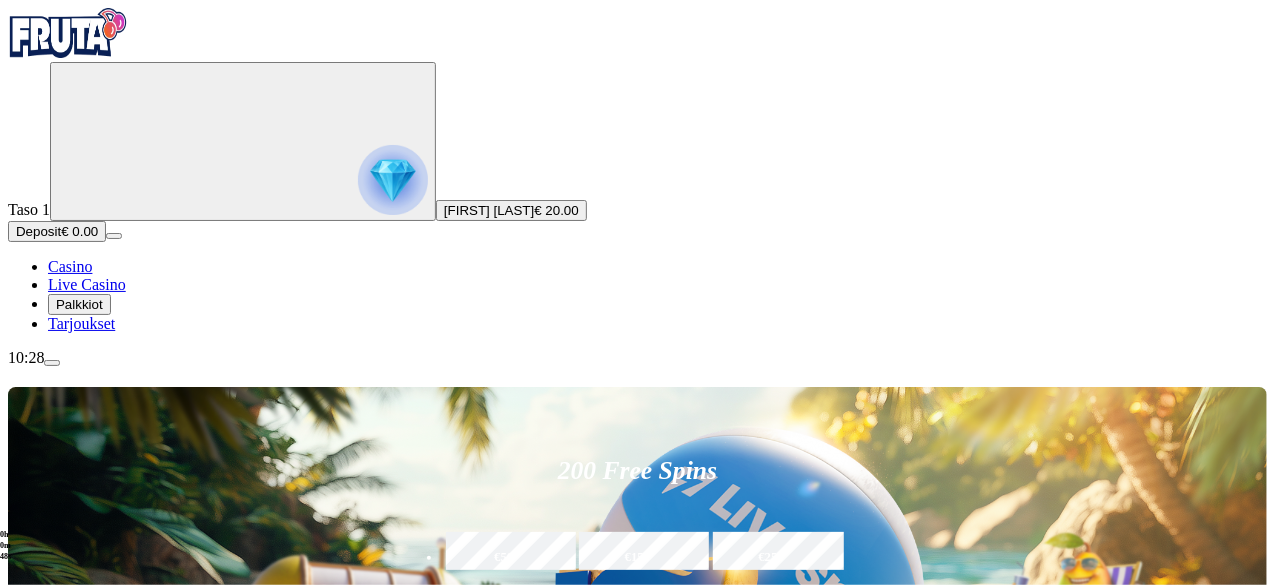 click on "Live Casino" at bounding box center (108, 896) 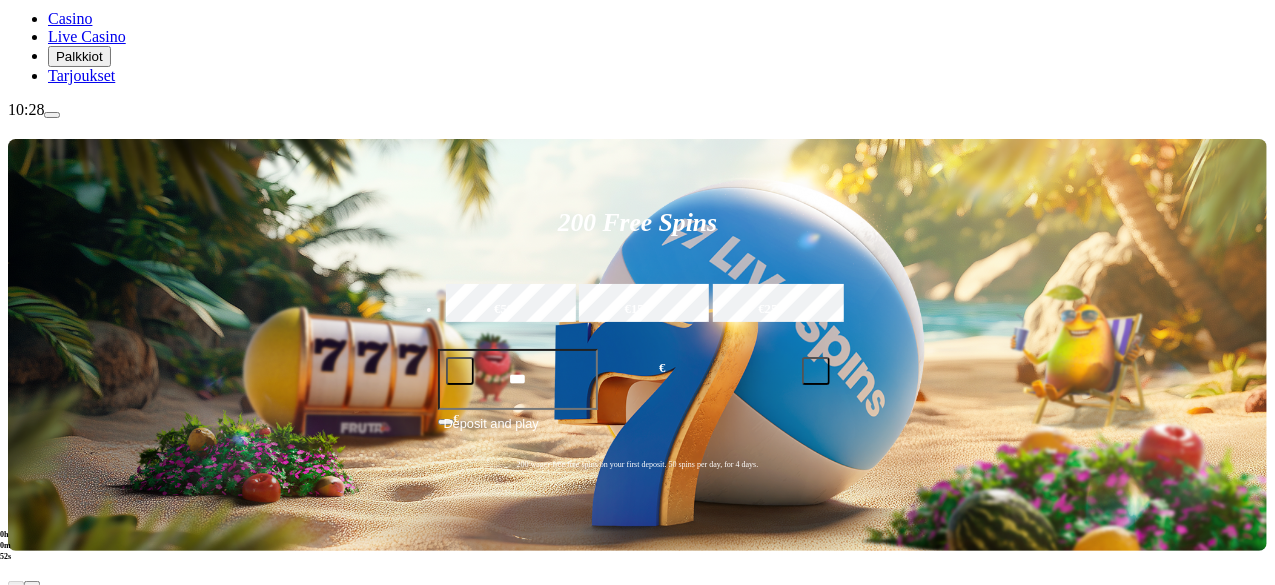 scroll, scrollTop: 249, scrollLeft: 0, axis: vertical 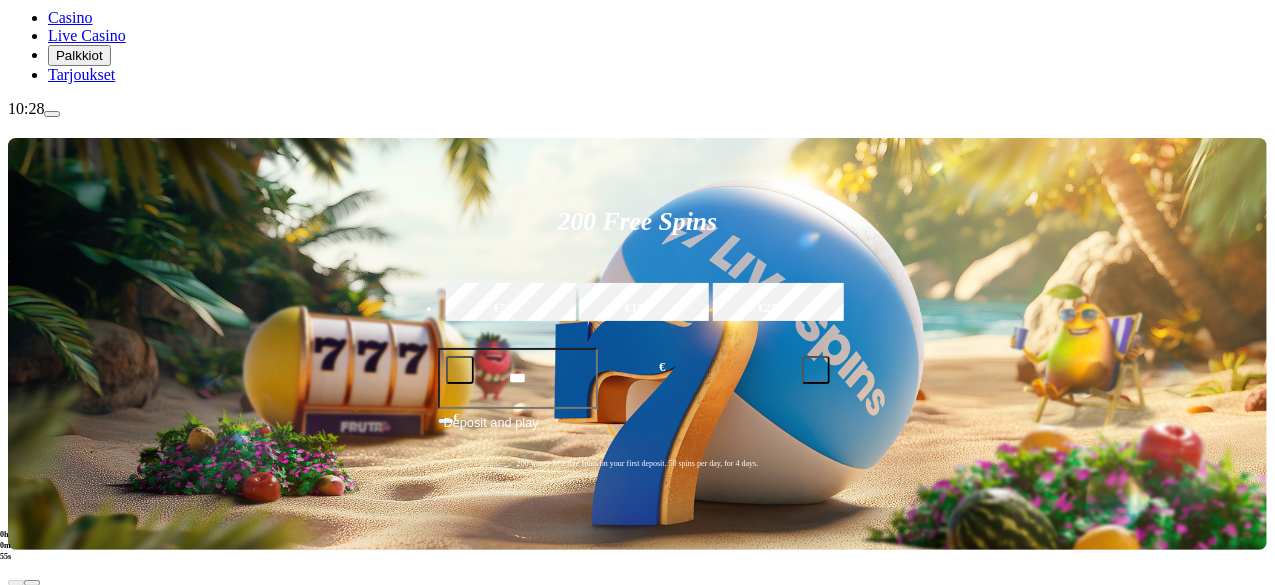 click at bounding box center (48, 1067) 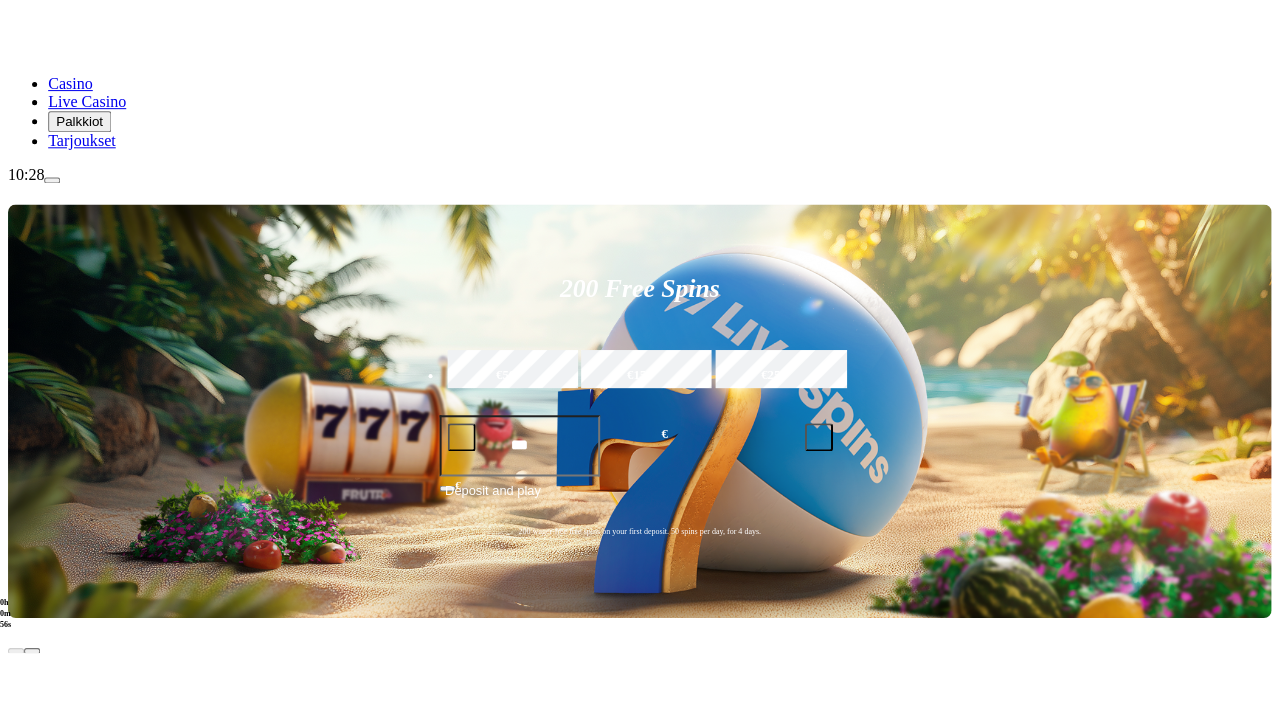 scroll, scrollTop: 0, scrollLeft: 0, axis: both 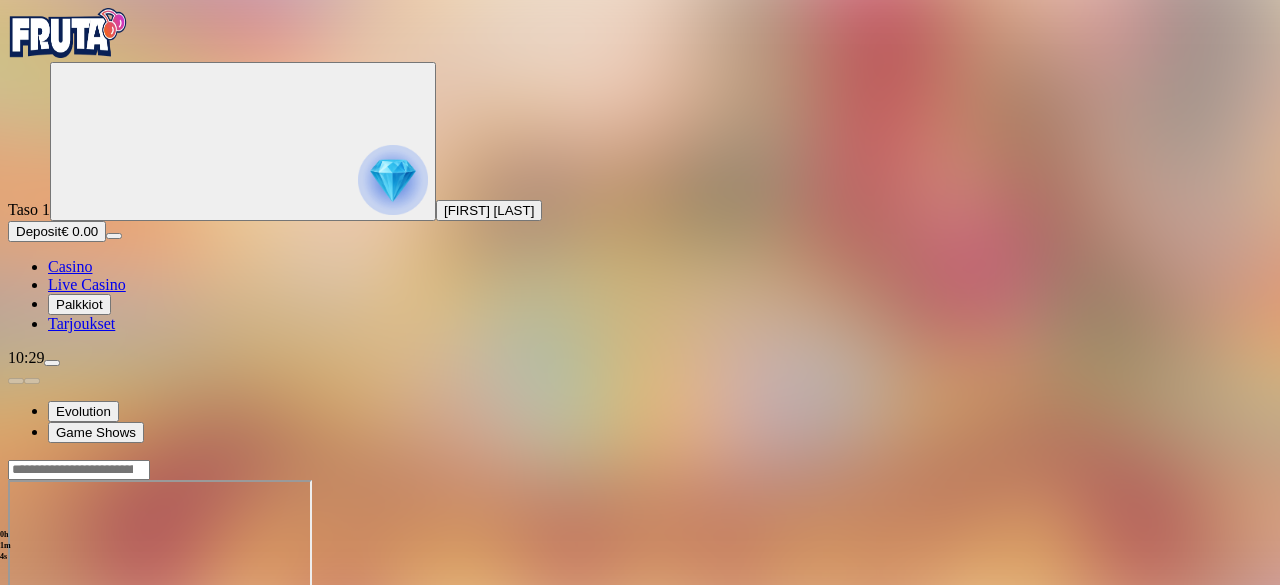 click at bounding box center [48, 652] 